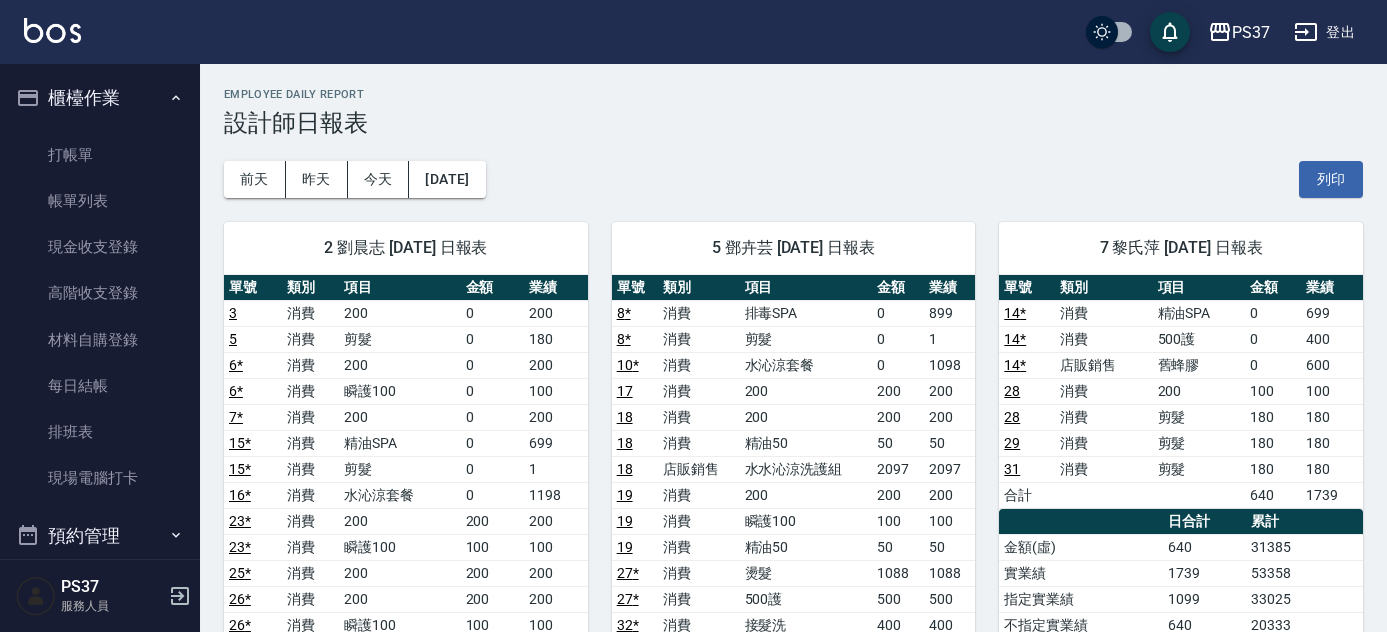 scroll, scrollTop: 1545, scrollLeft: 0, axis: vertical 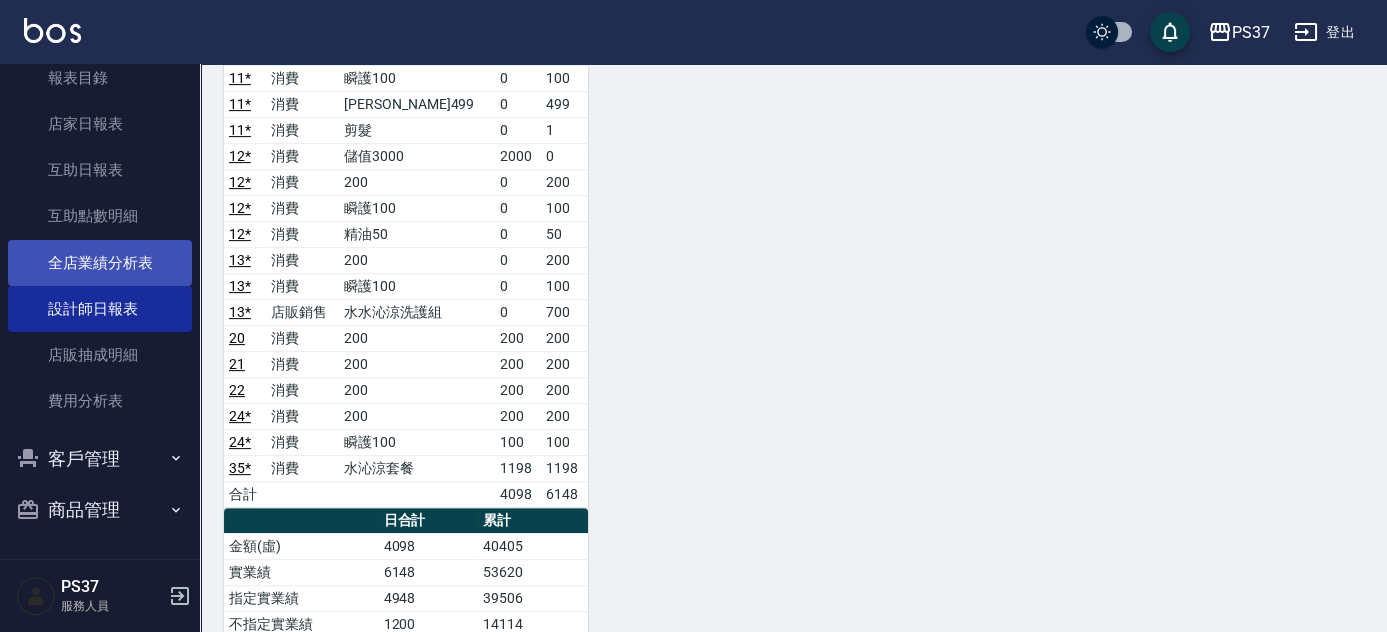 click on "全店業績分析表" at bounding box center [100, 263] 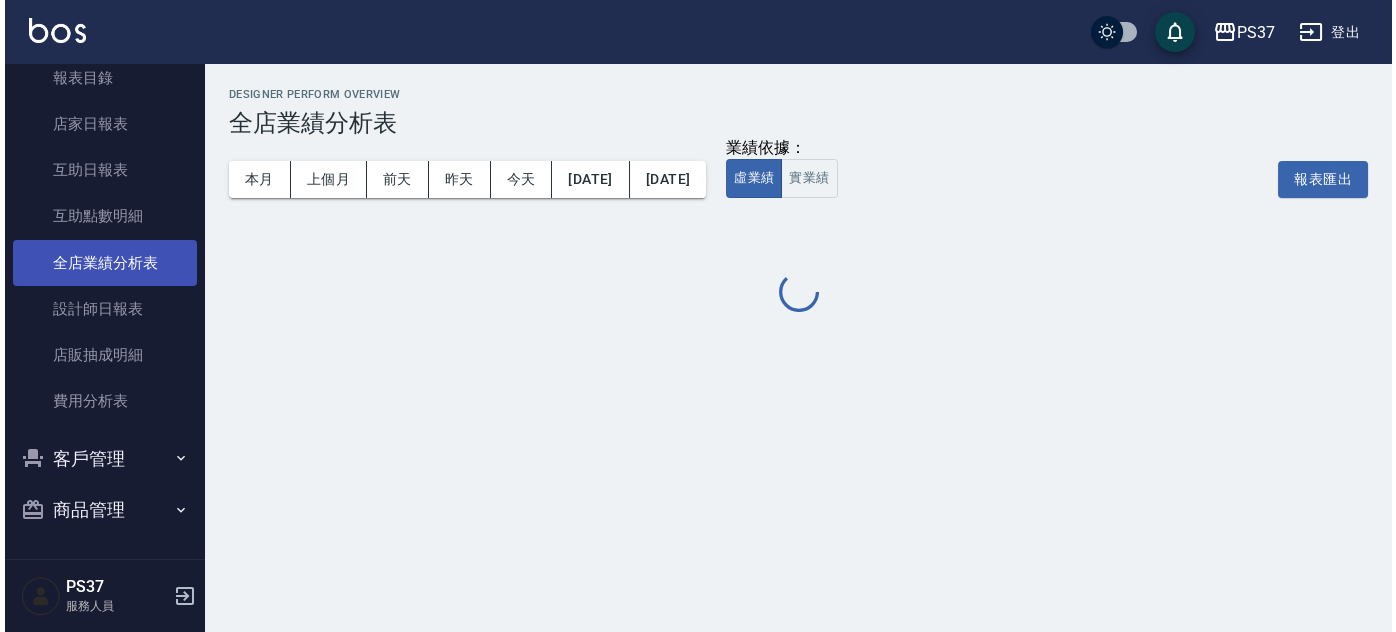 scroll, scrollTop: 0, scrollLeft: 0, axis: both 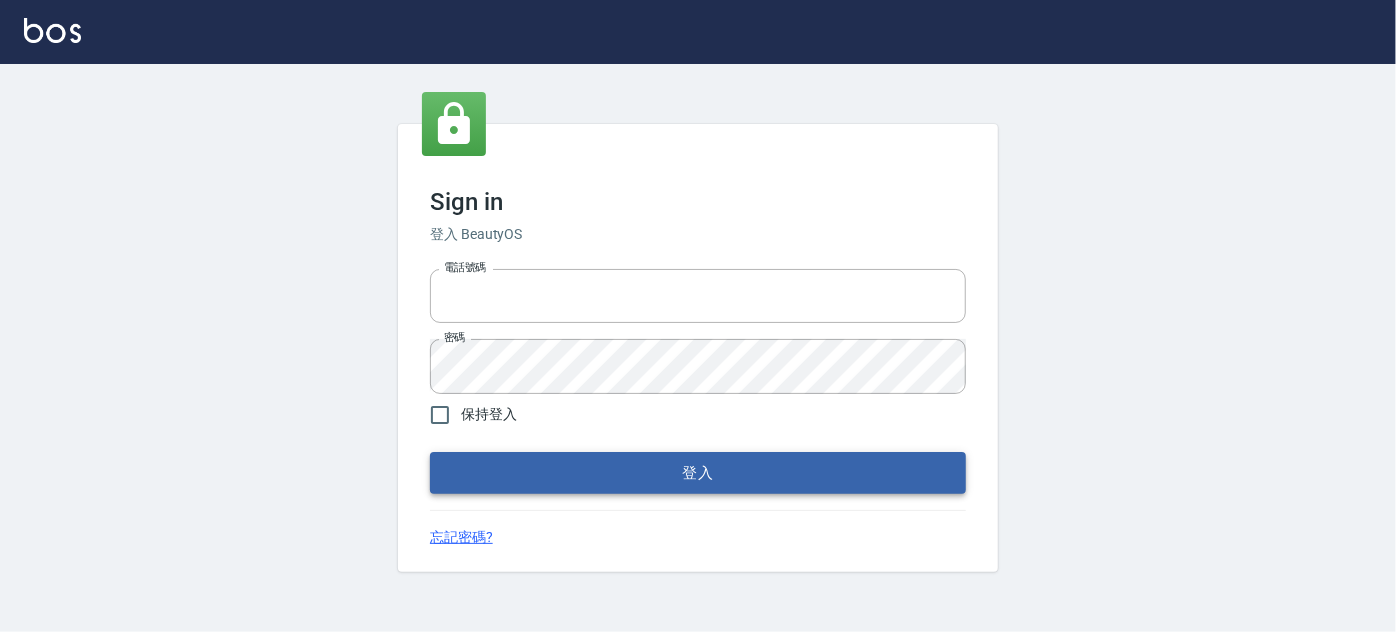 type on "037692666" 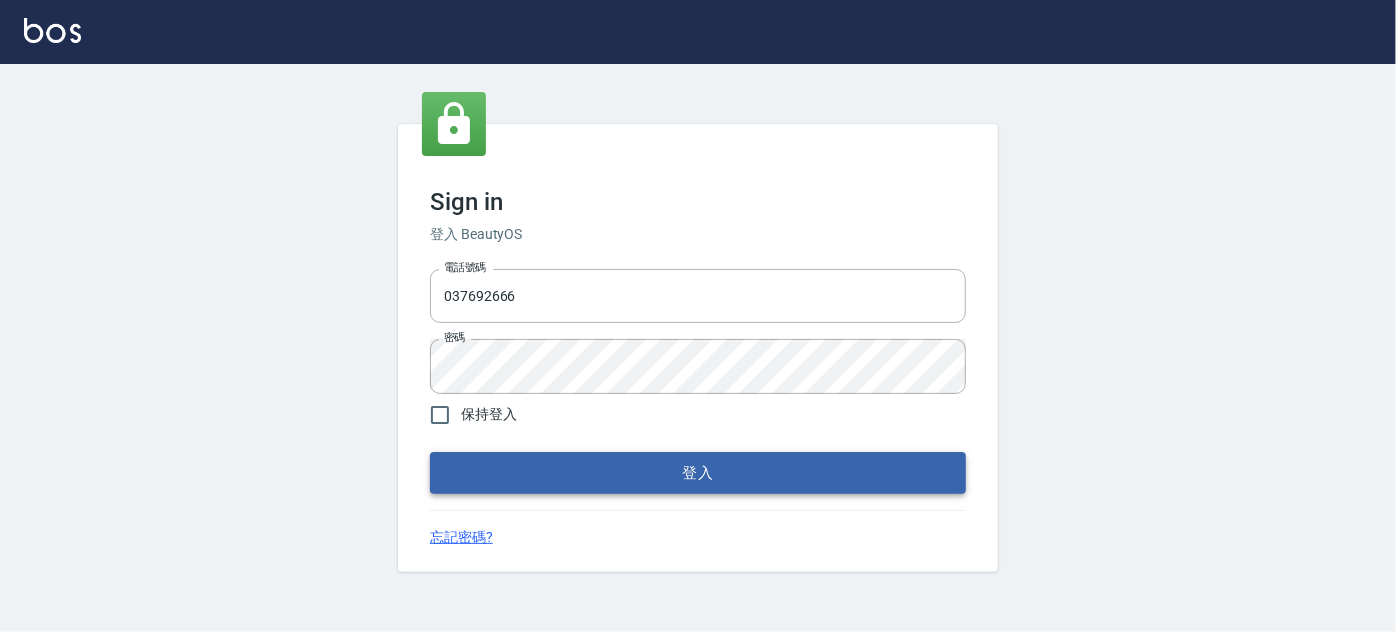 click on "登入" at bounding box center [698, 473] 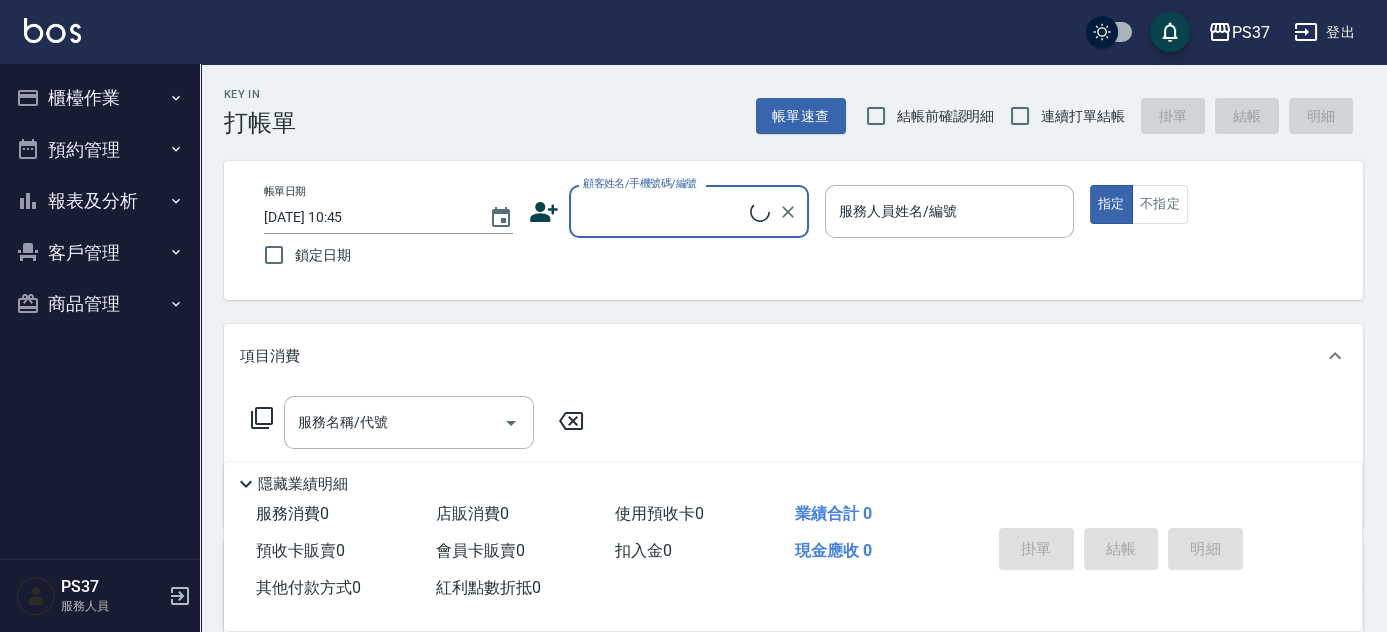 click on "報表及分析" at bounding box center (100, 201) 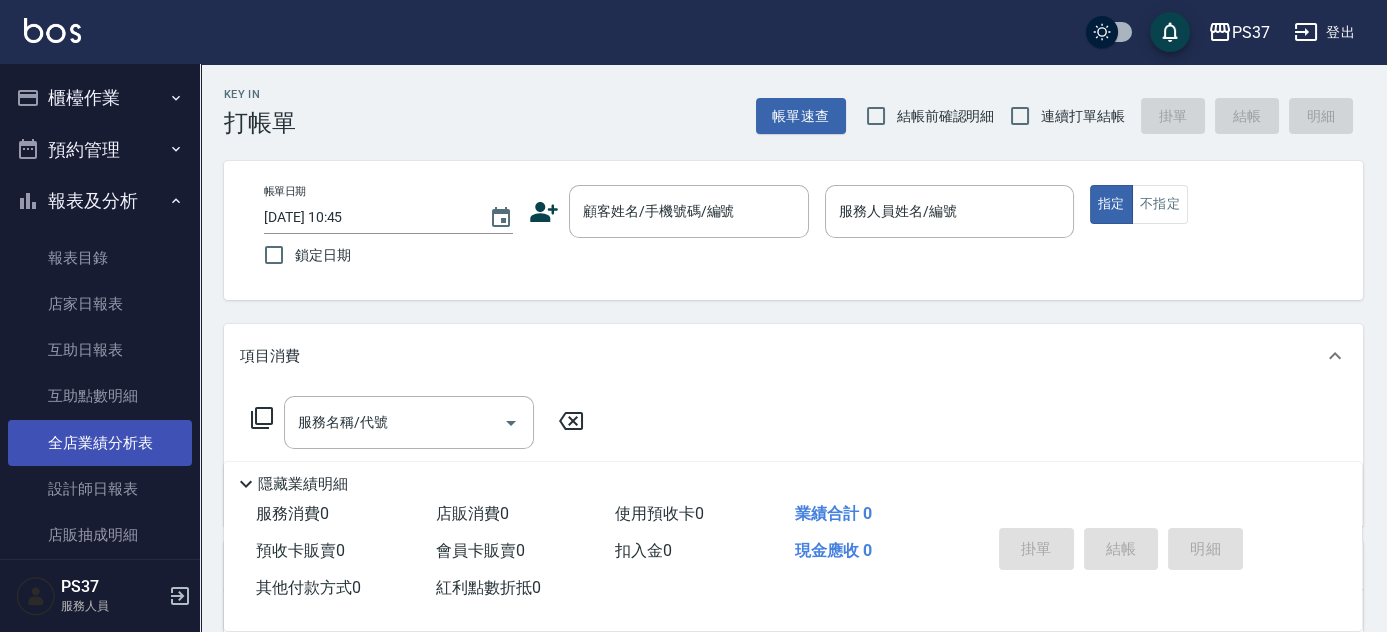 click on "全店業績分析表" at bounding box center (100, 443) 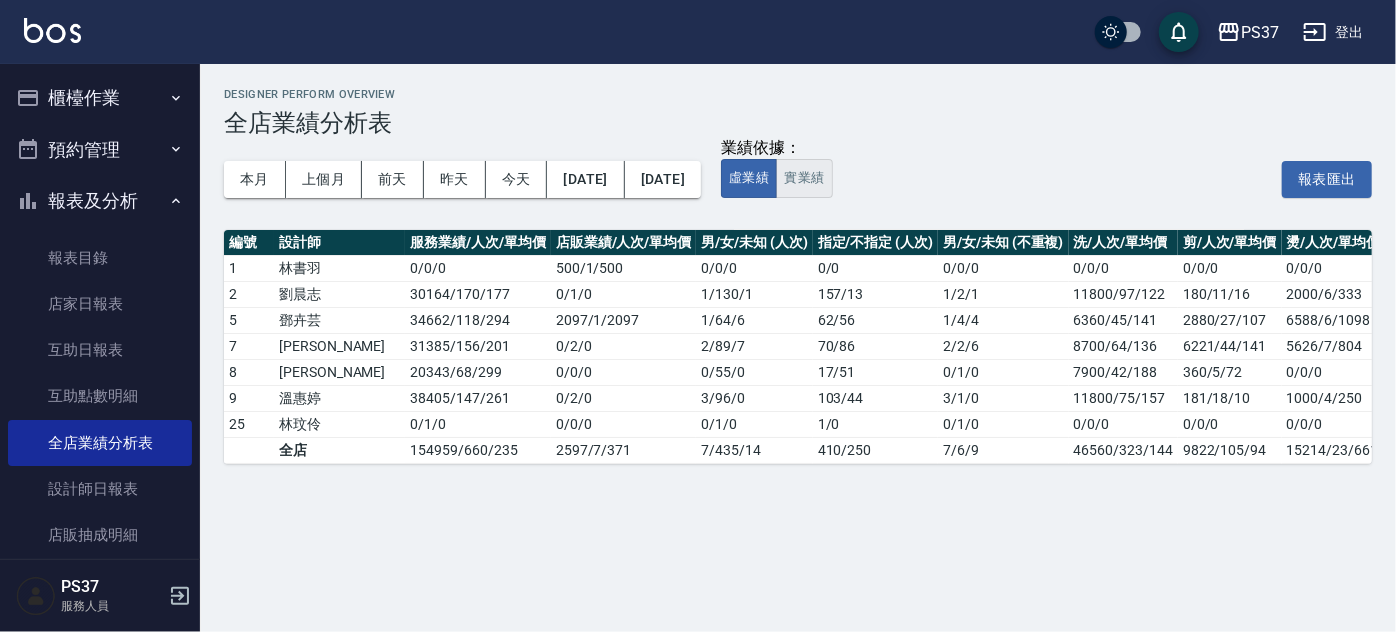 click on "實業績" at bounding box center (804, 178) 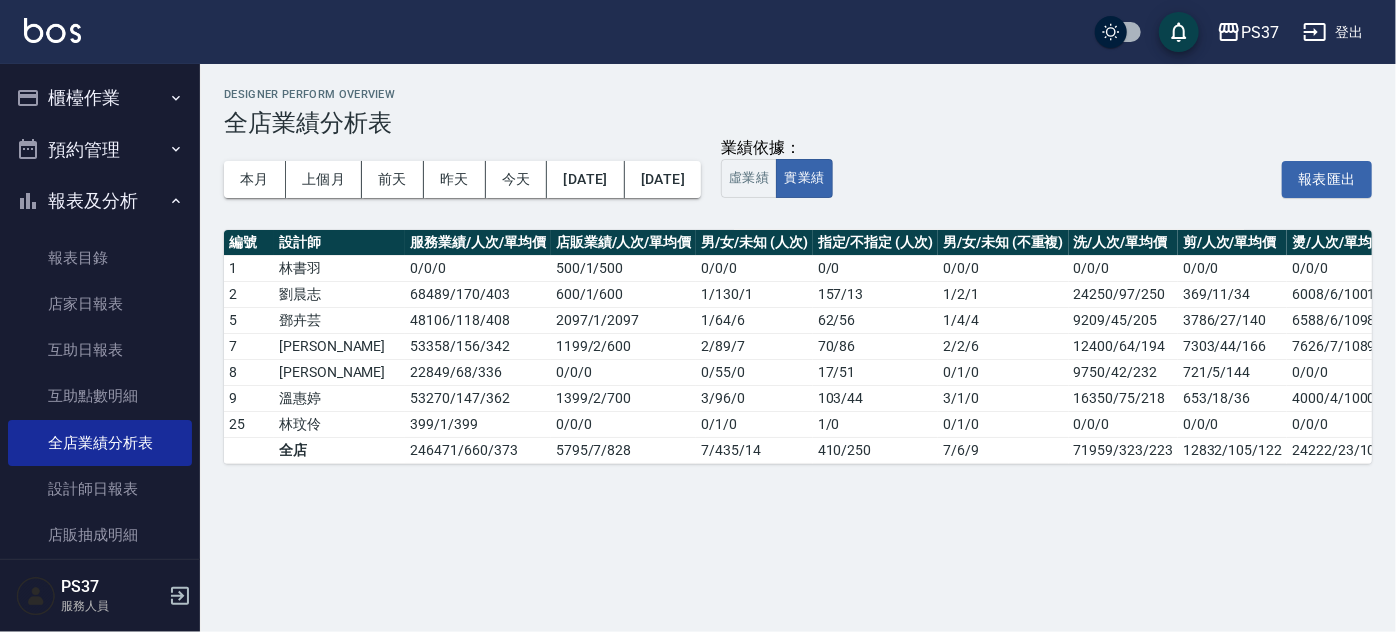 click on "本月 上個月 [DATE] [DATE] [DATE] [DATE] [DATE]" at bounding box center (462, 179) 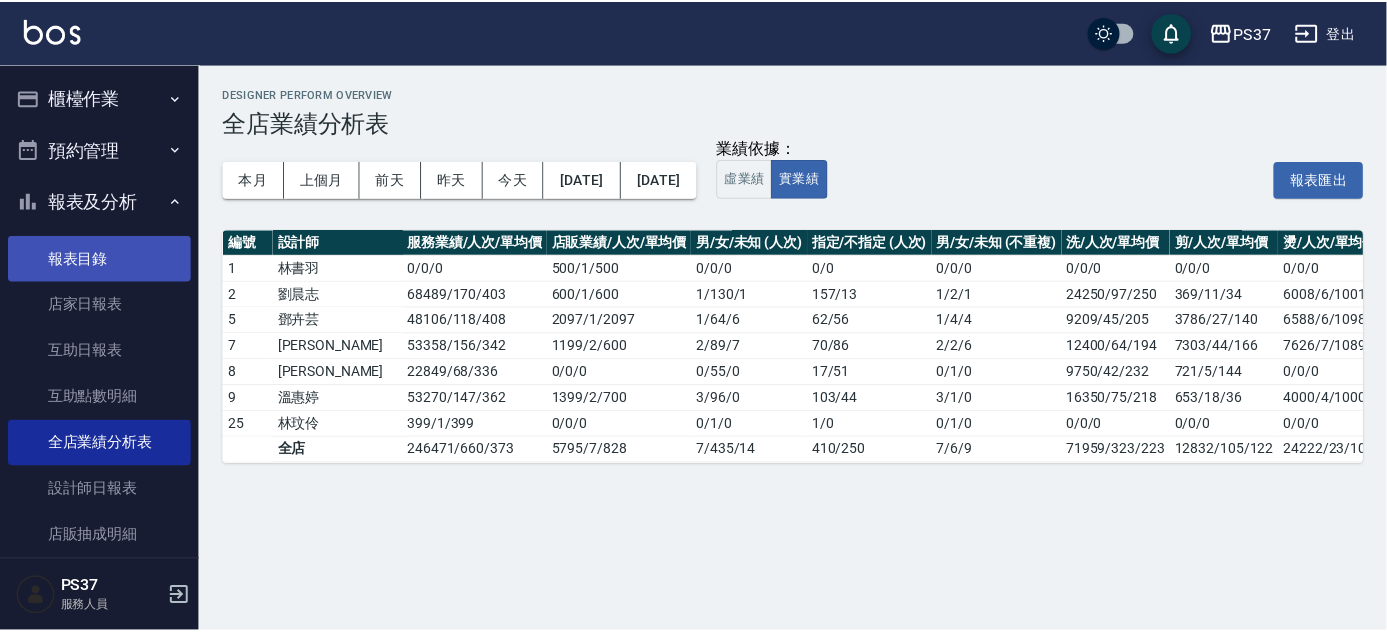 scroll, scrollTop: 90, scrollLeft: 0, axis: vertical 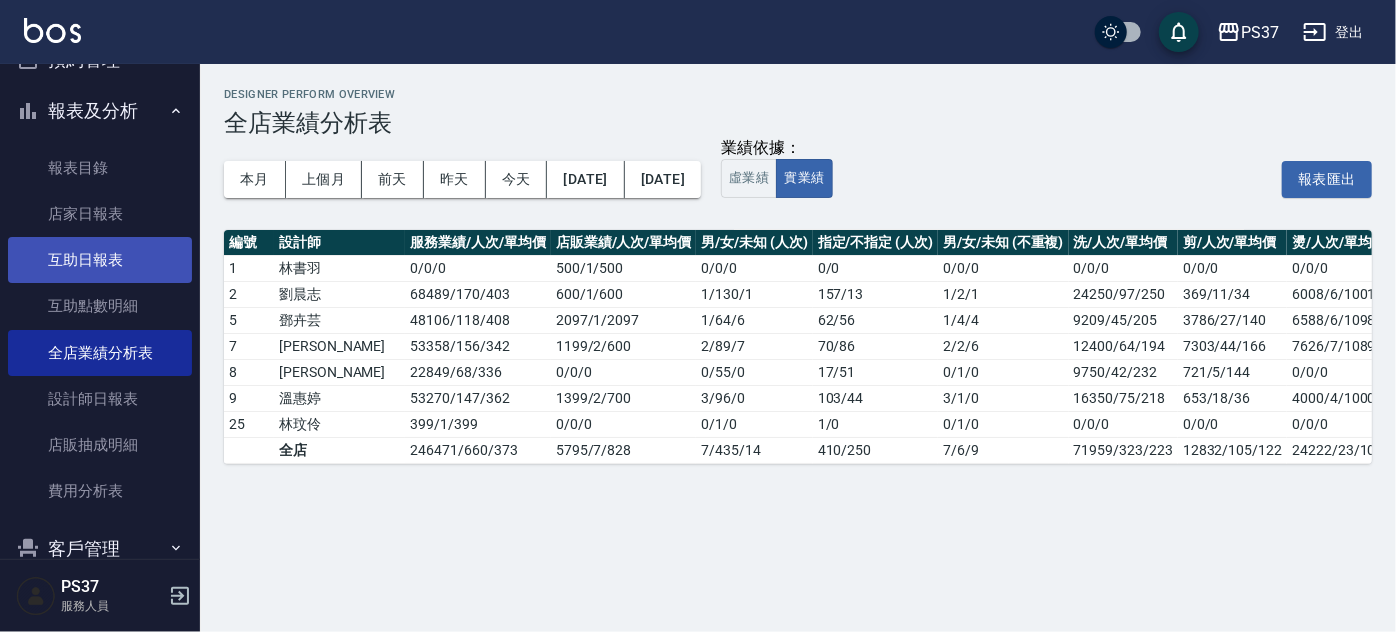 click on "互助日報表" at bounding box center [100, 260] 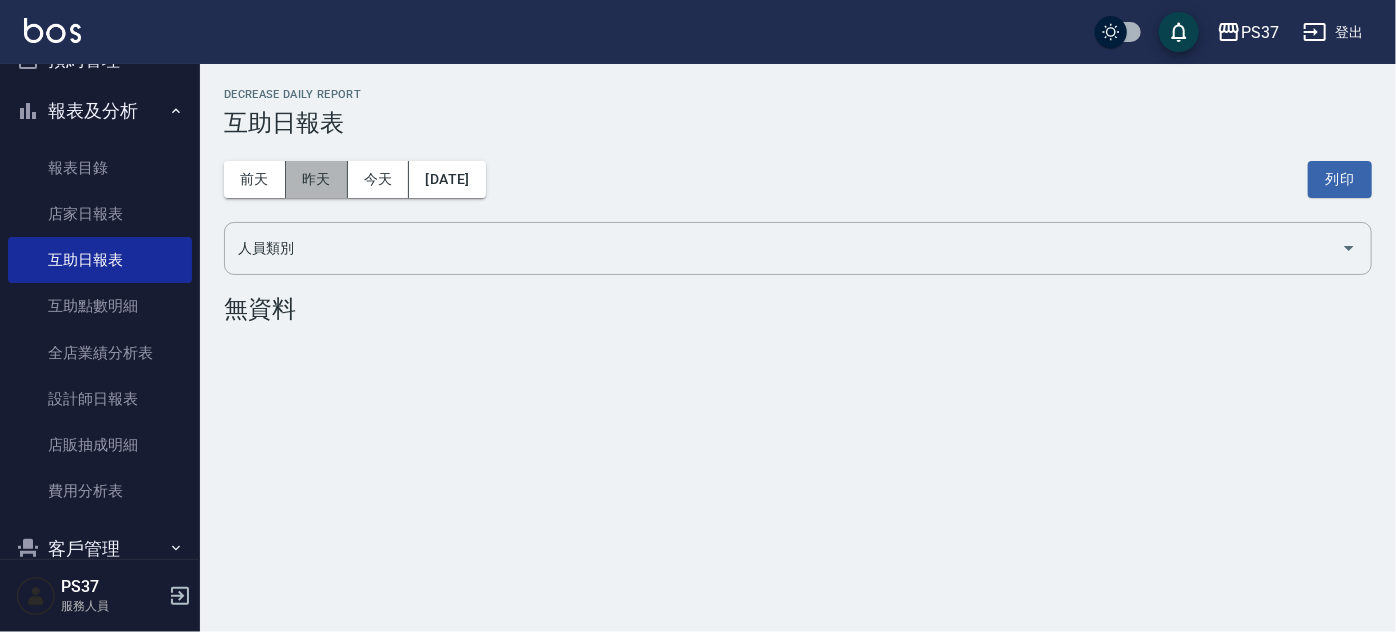 click on "昨天" at bounding box center [317, 179] 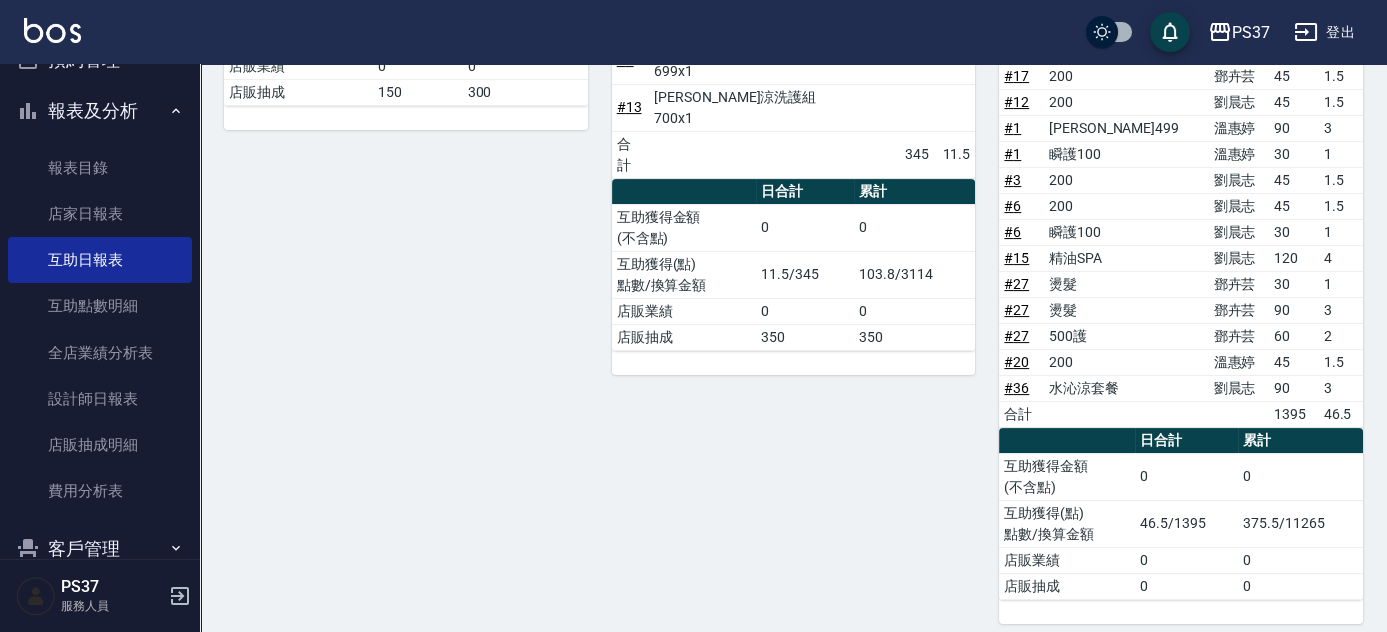 scroll, scrollTop: 1183, scrollLeft: 0, axis: vertical 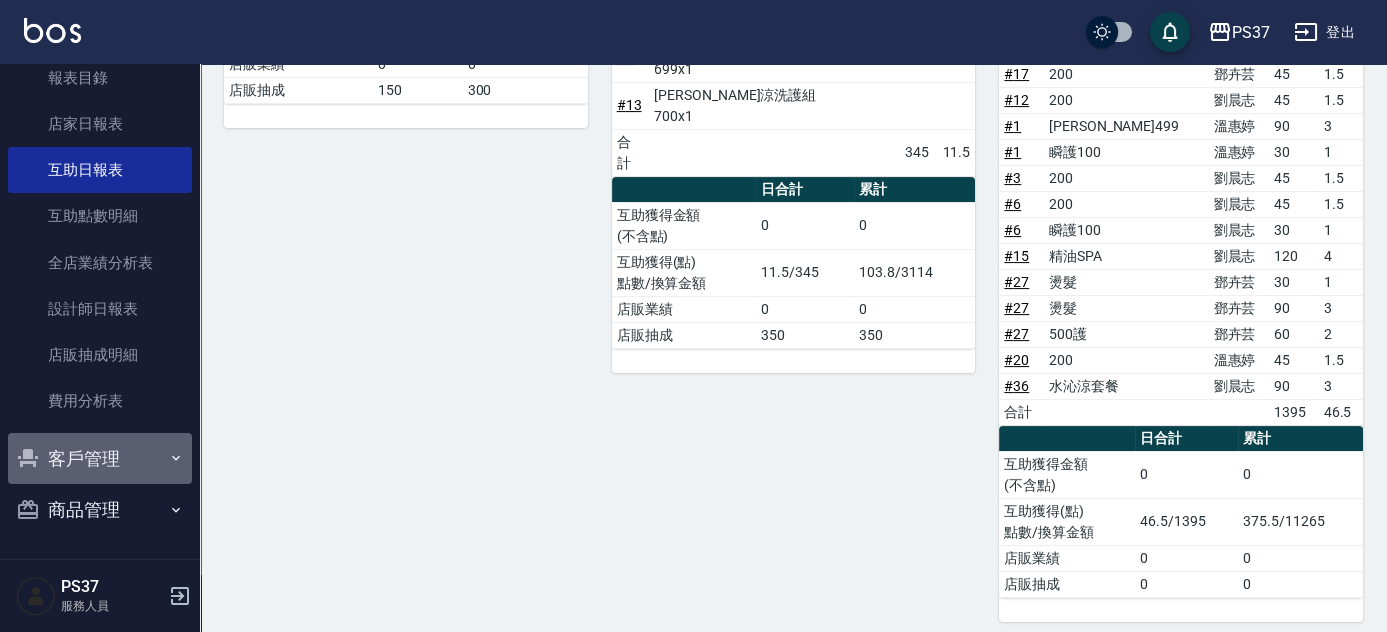 click on "客戶管理" at bounding box center (100, 459) 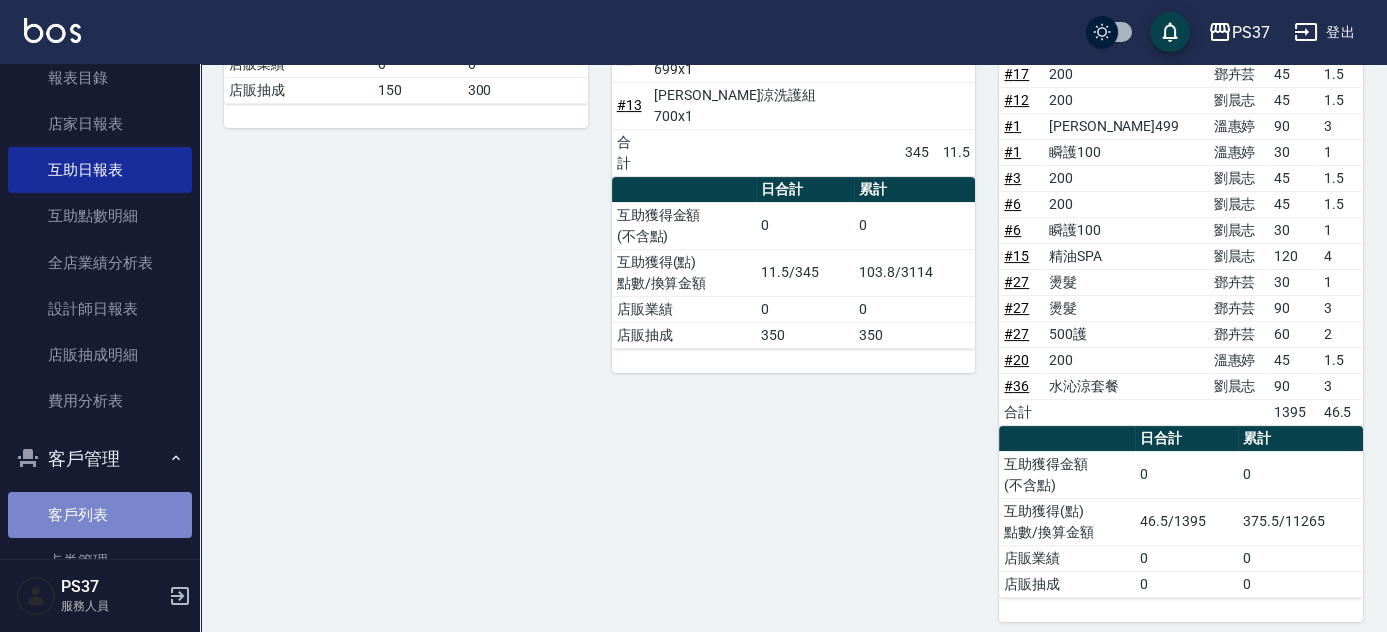 click on "客戶列表" at bounding box center [100, 515] 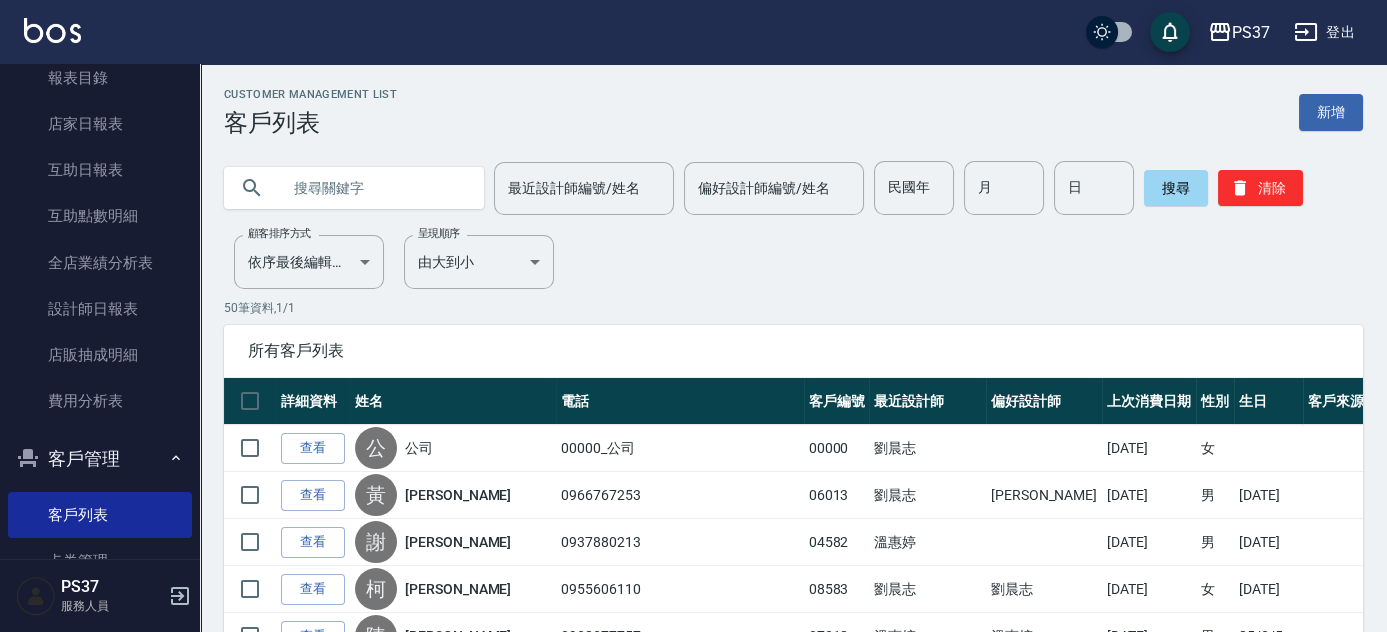 click at bounding box center [374, 188] 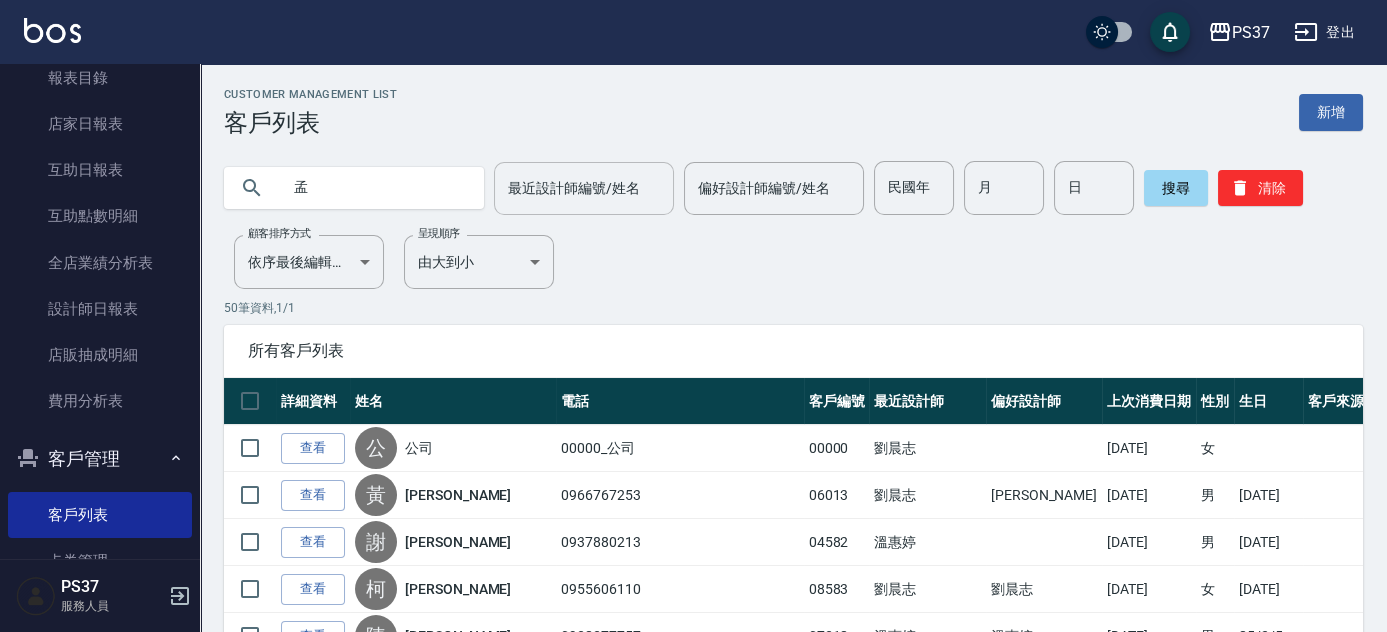 type on "孟" 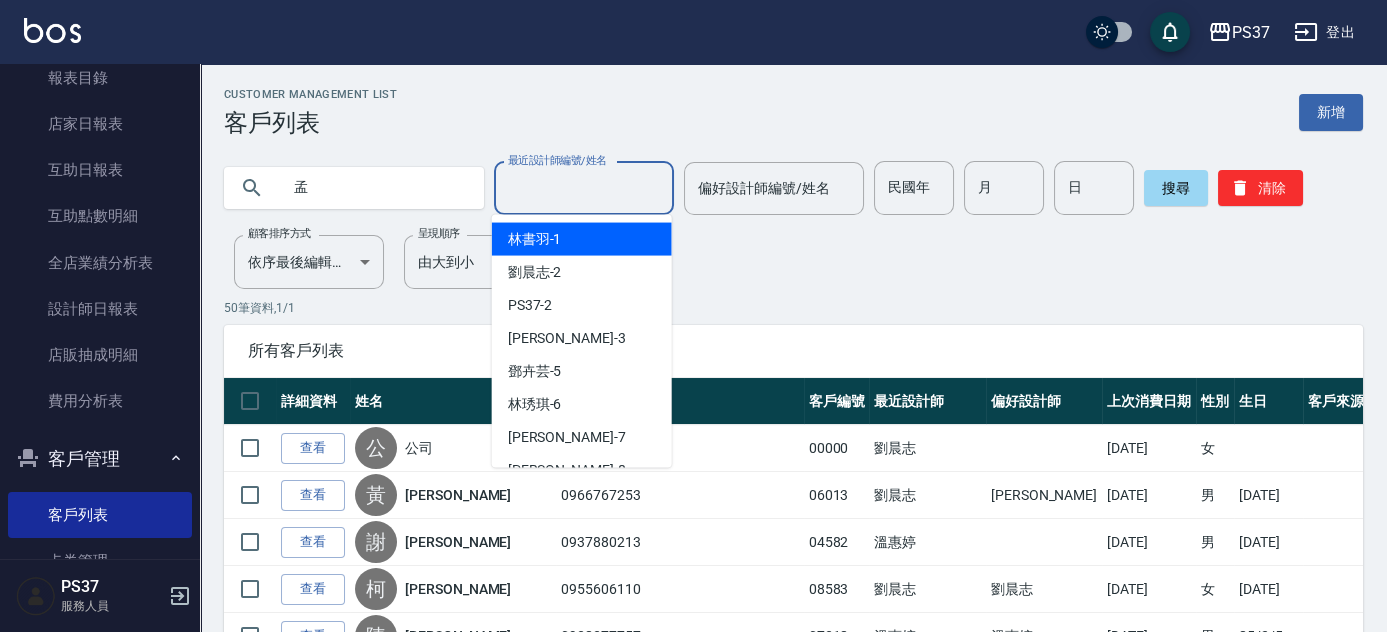 click on "最近設計師編號/姓名" at bounding box center [584, 188] 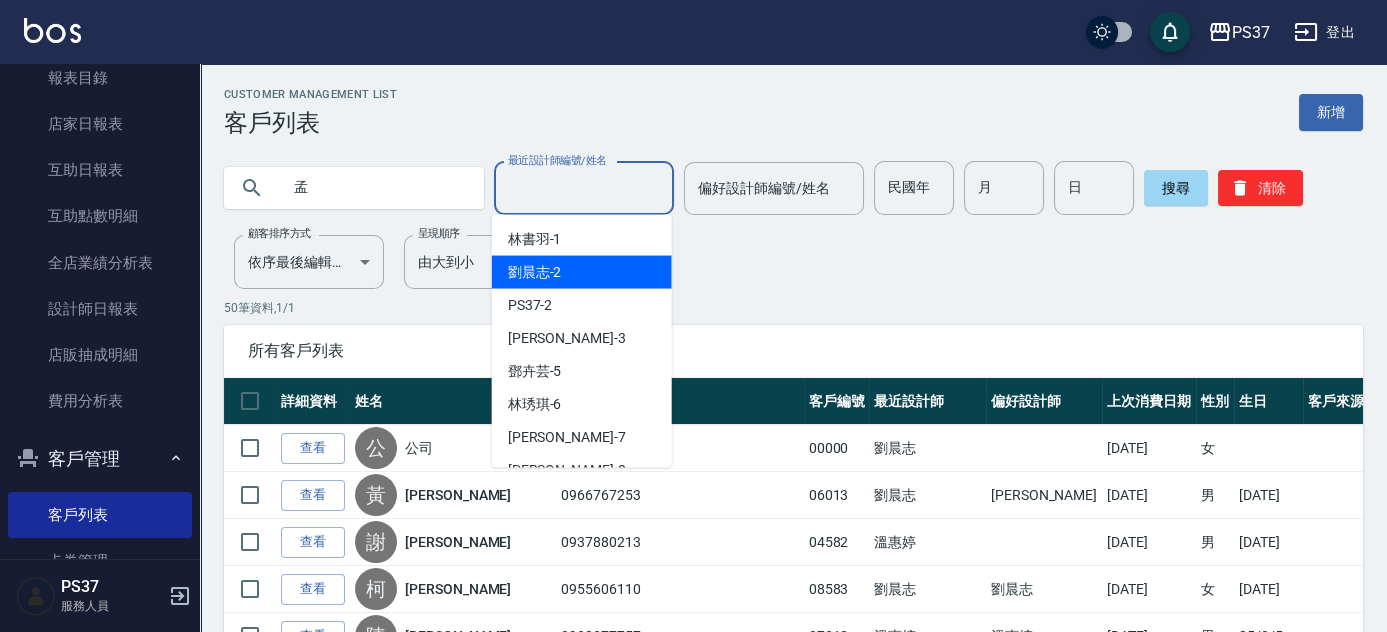 click on "劉晨志 -2" at bounding box center [582, 272] 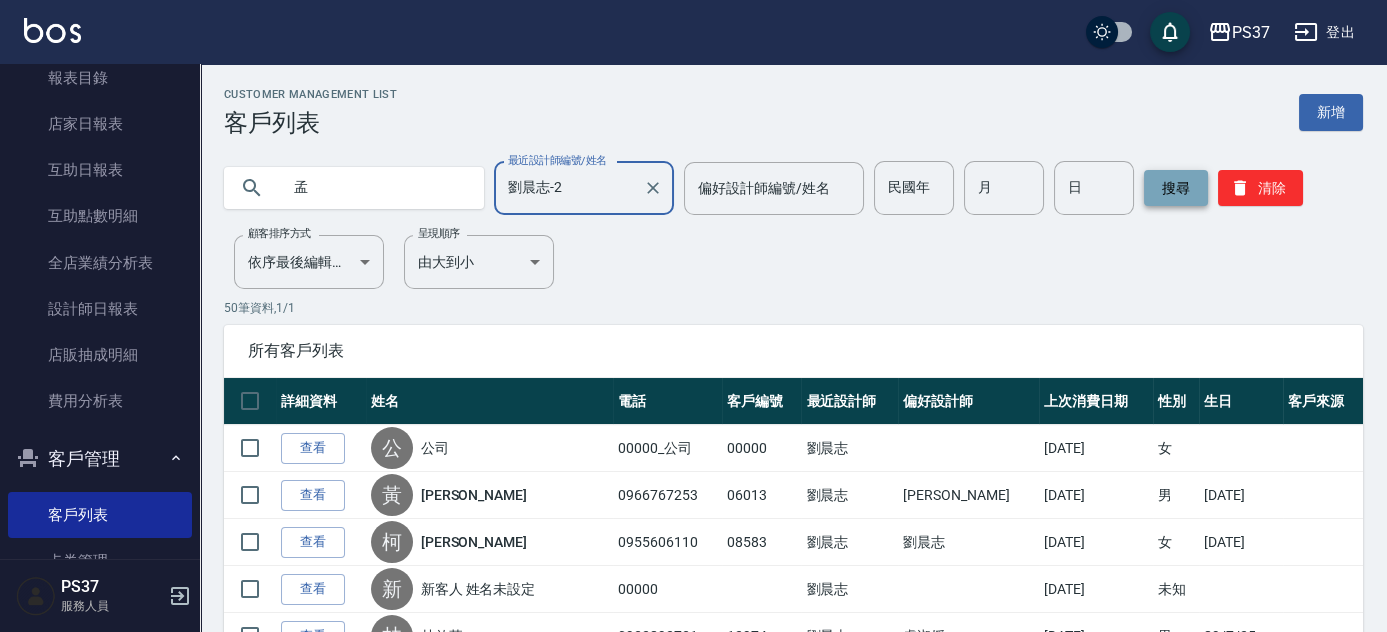 click on "搜尋" at bounding box center (1176, 188) 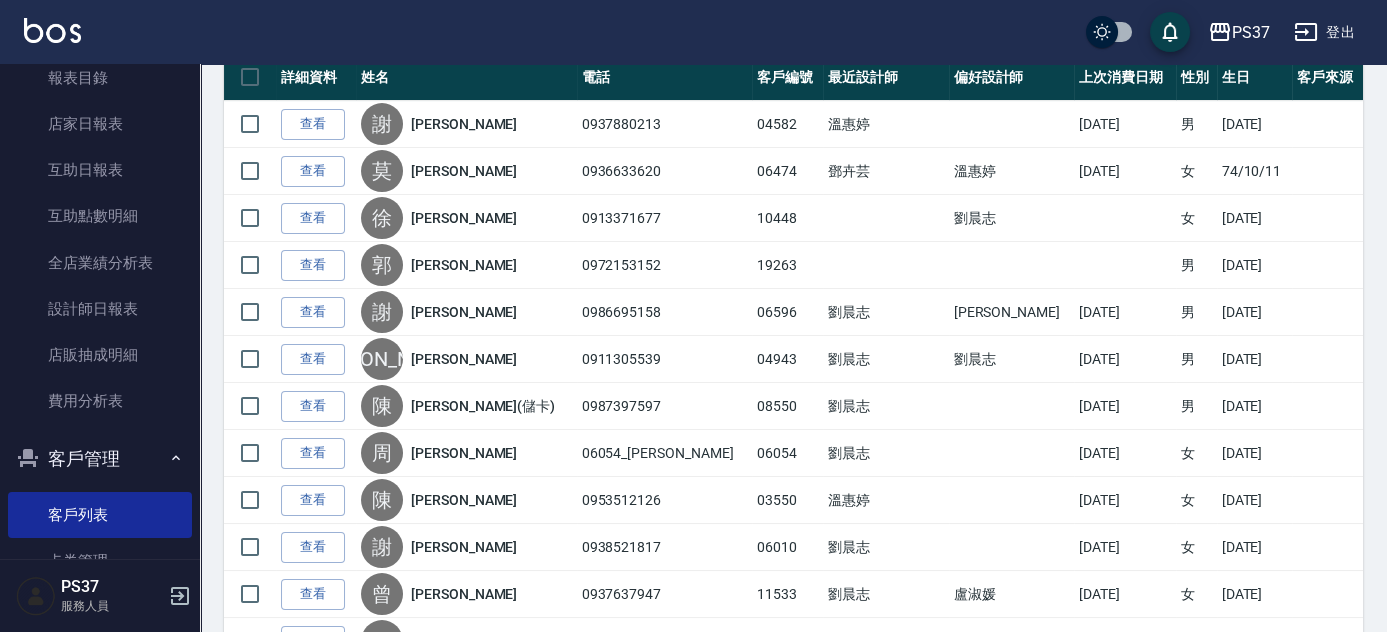 scroll, scrollTop: 454, scrollLeft: 0, axis: vertical 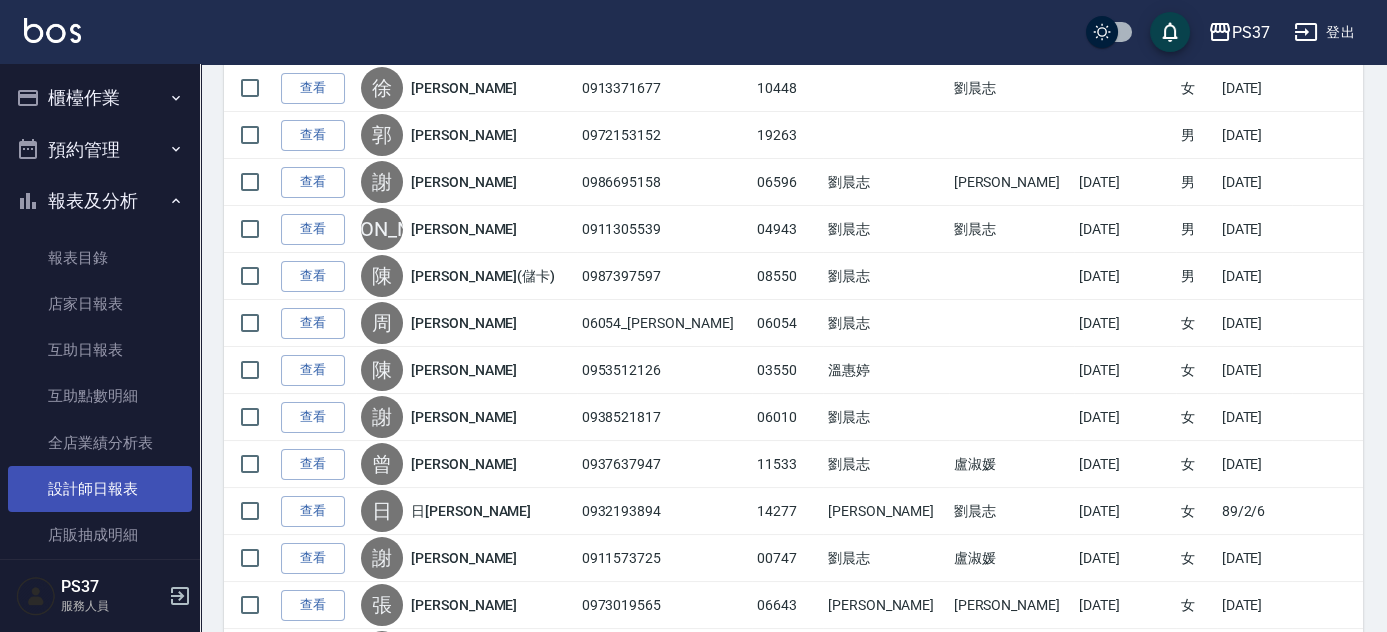 click on "設計師日報表" at bounding box center [100, 489] 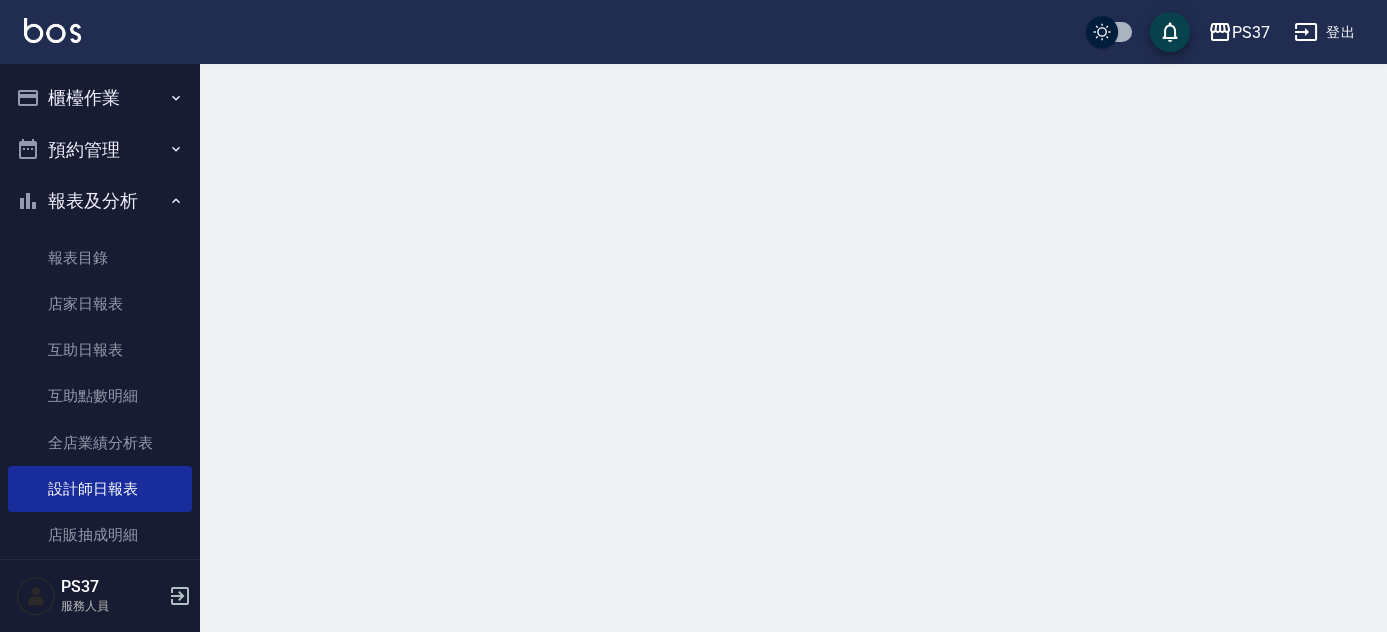 scroll, scrollTop: 0, scrollLeft: 0, axis: both 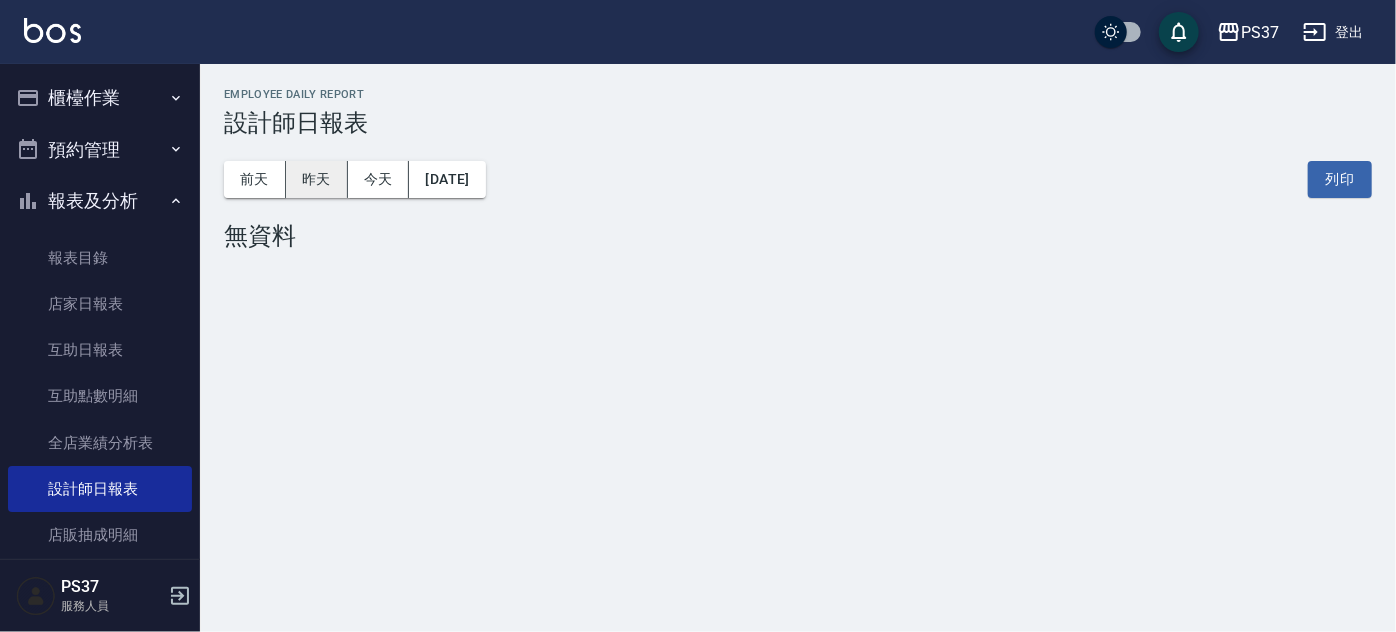 click on "昨天" at bounding box center [317, 179] 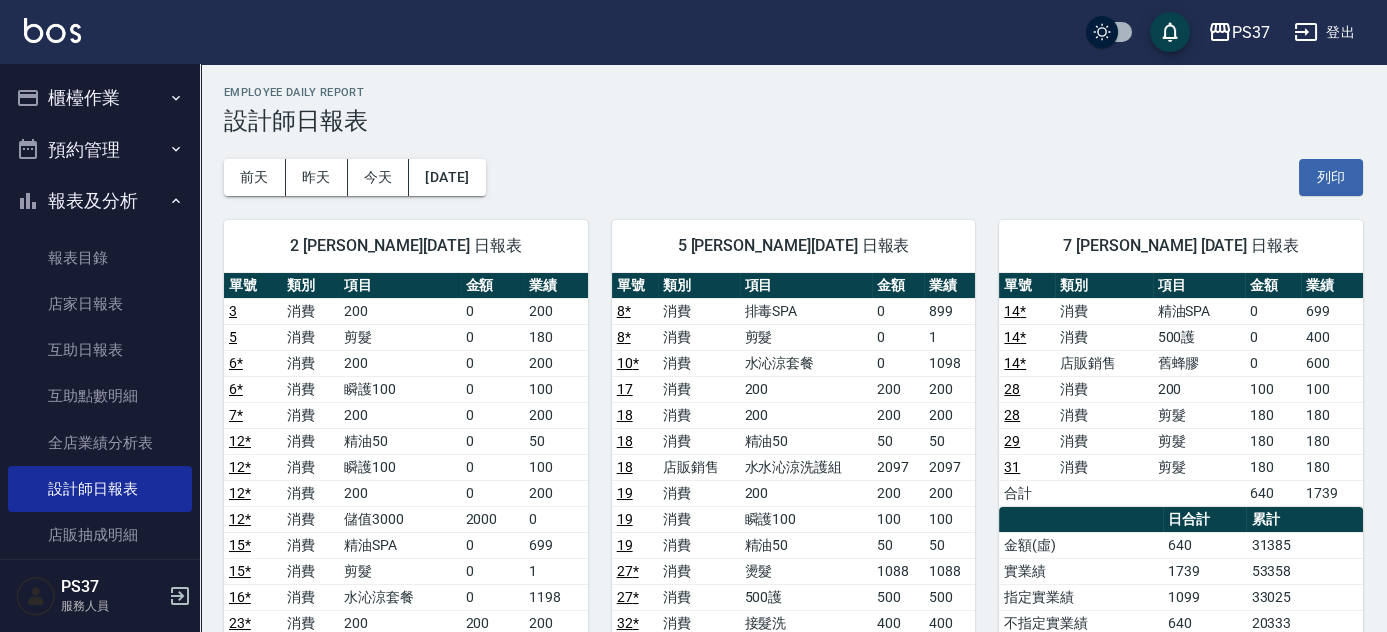 scroll, scrollTop: 0, scrollLeft: 0, axis: both 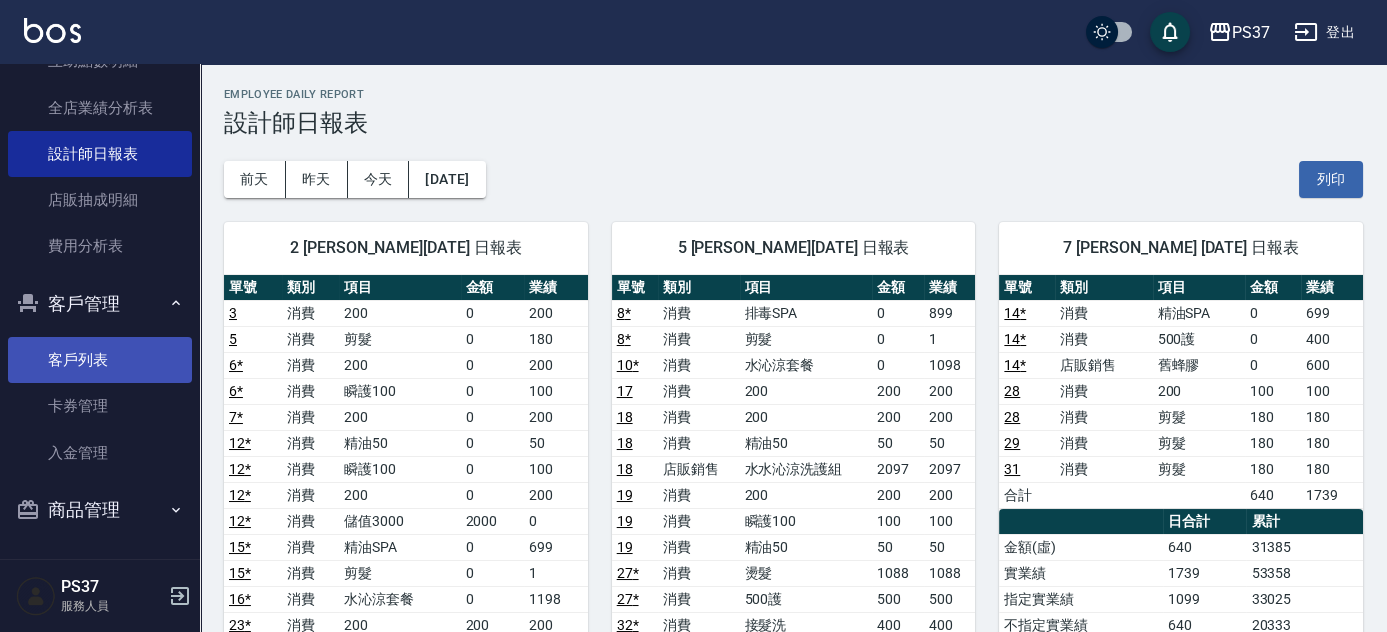 click on "客戶列表" at bounding box center (100, 360) 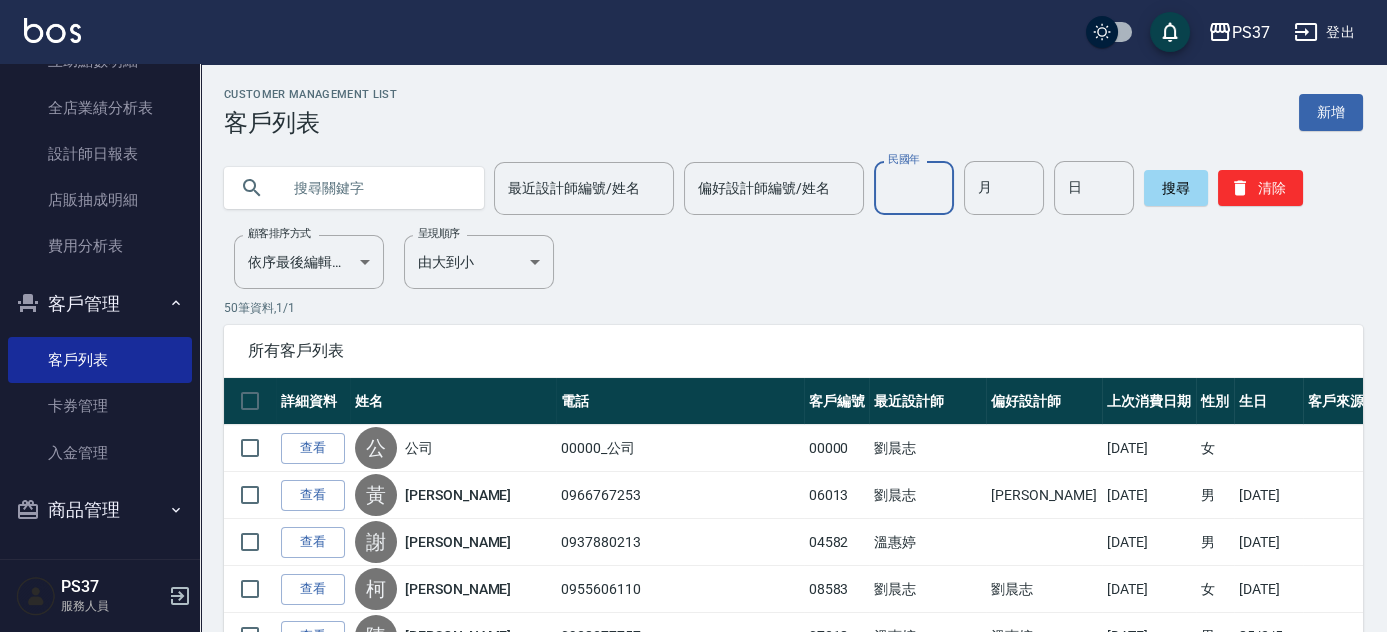 click on "民國年" at bounding box center [914, 188] 